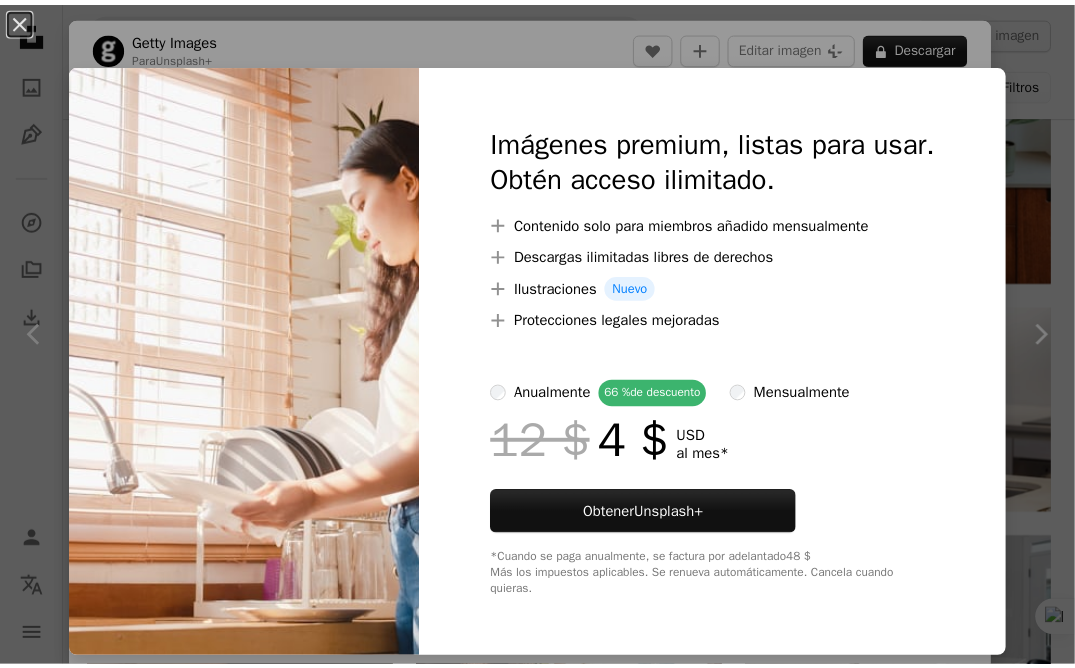 scroll, scrollTop: 1639, scrollLeft: 0, axis: vertical 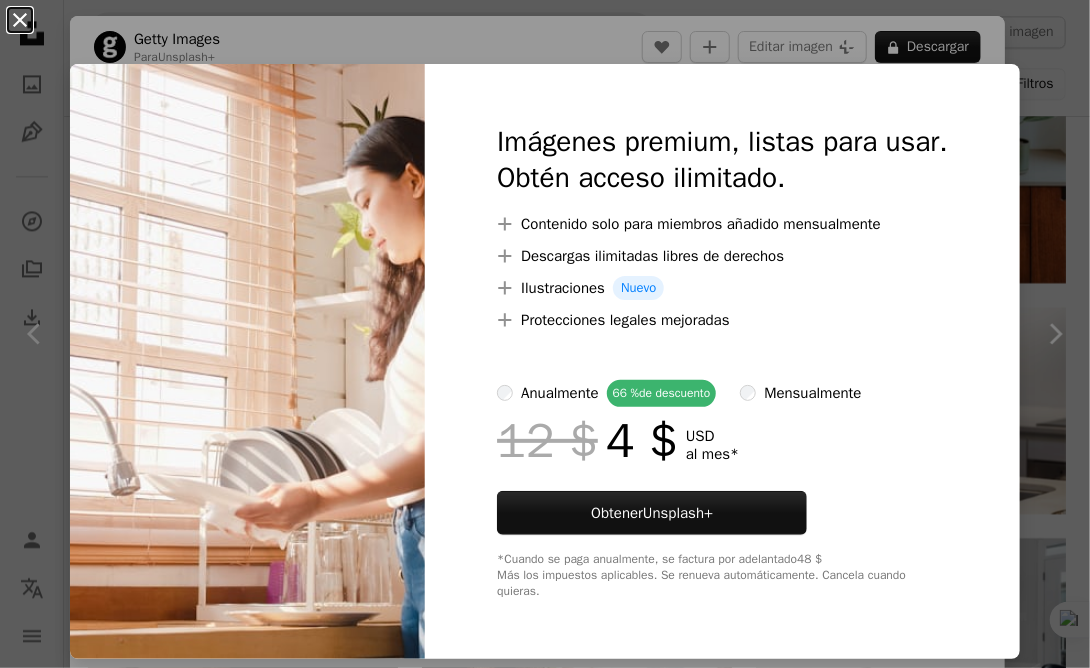 click on "An X shape" at bounding box center [20, 20] 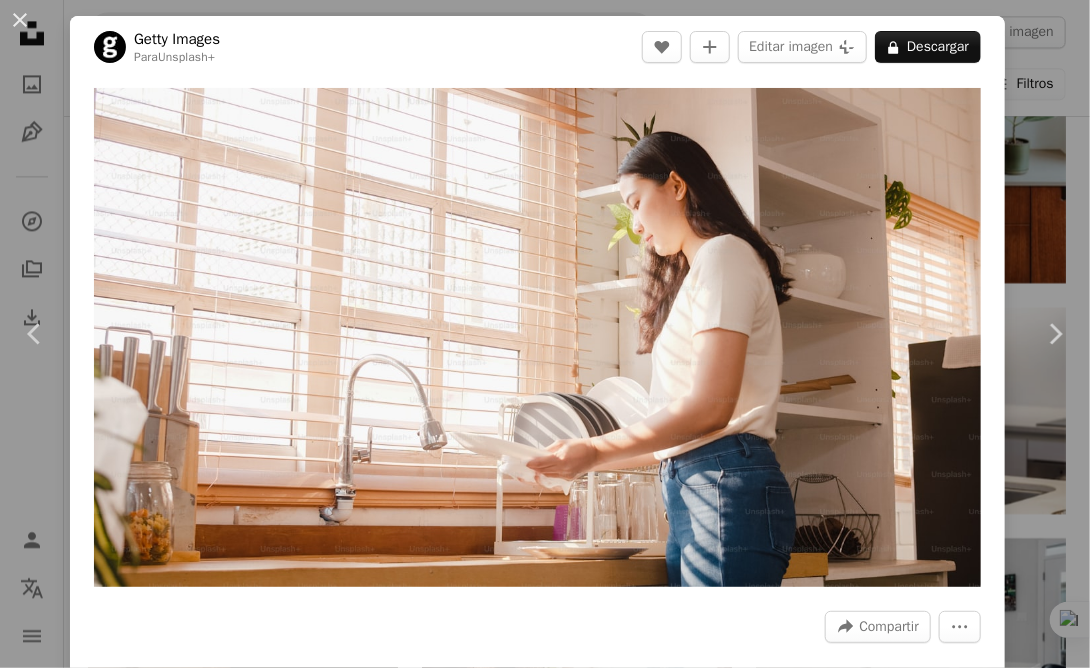 click on "An X shape" at bounding box center (20, 20) 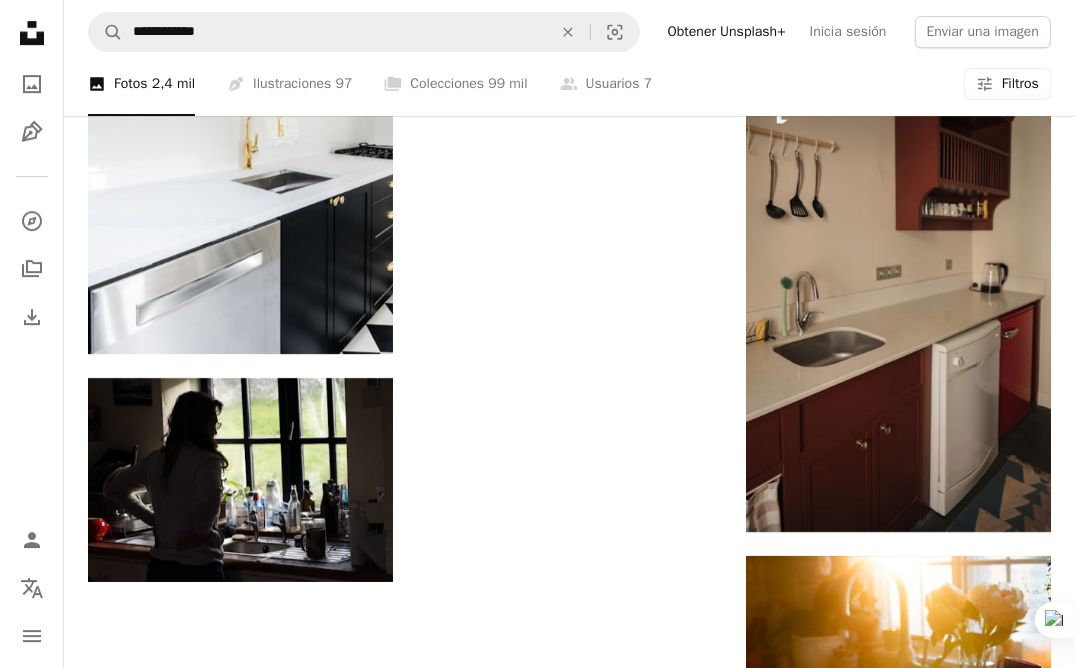 scroll, scrollTop: 4632, scrollLeft: 0, axis: vertical 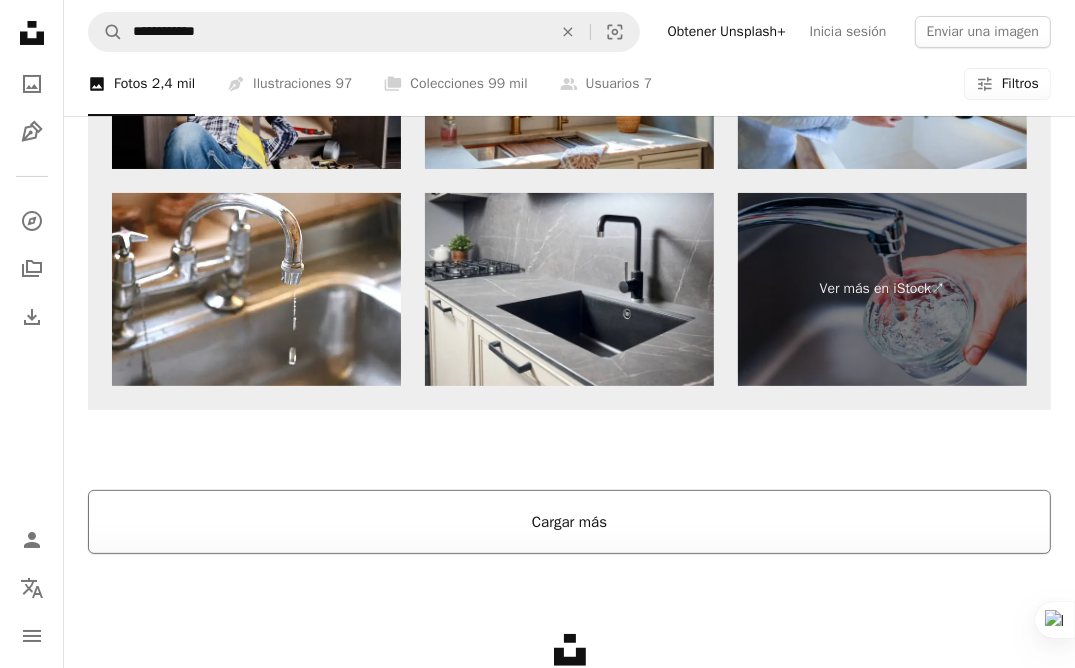 click on "Cargar más" at bounding box center [569, 522] 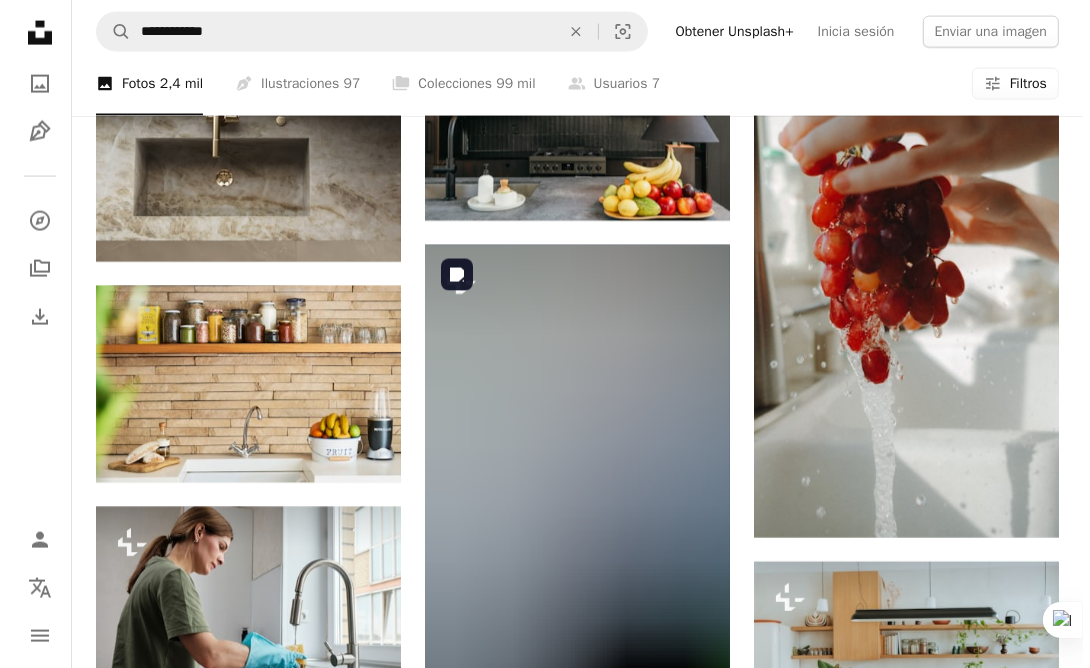 scroll, scrollTop: 7549, scrollLeft: 0, axis: vertical 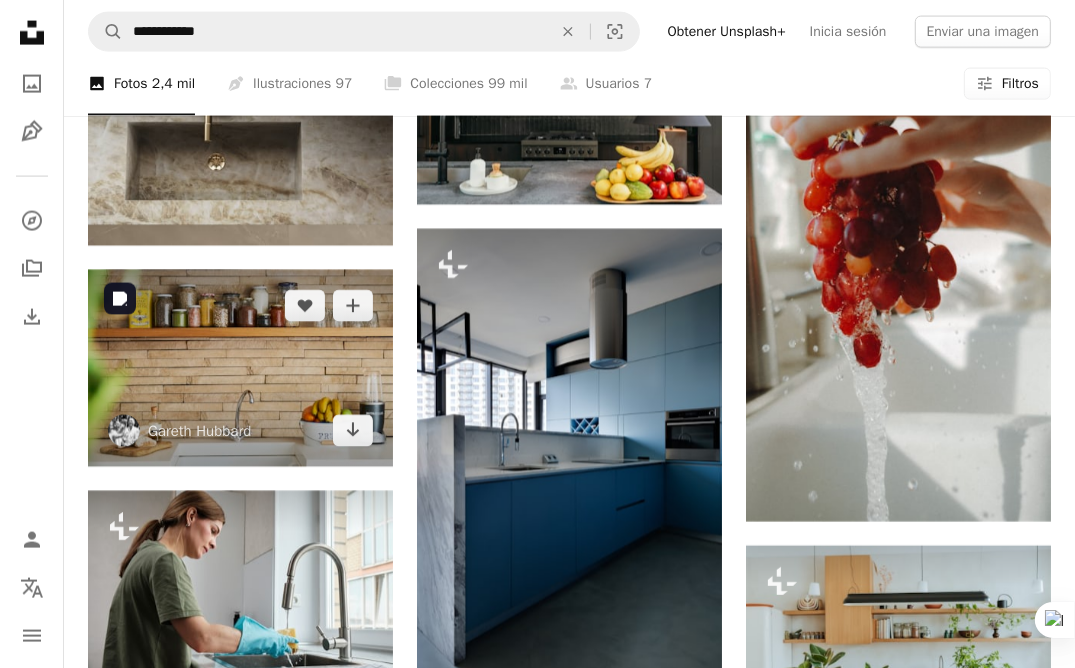 click at bounding box center [240, 368] 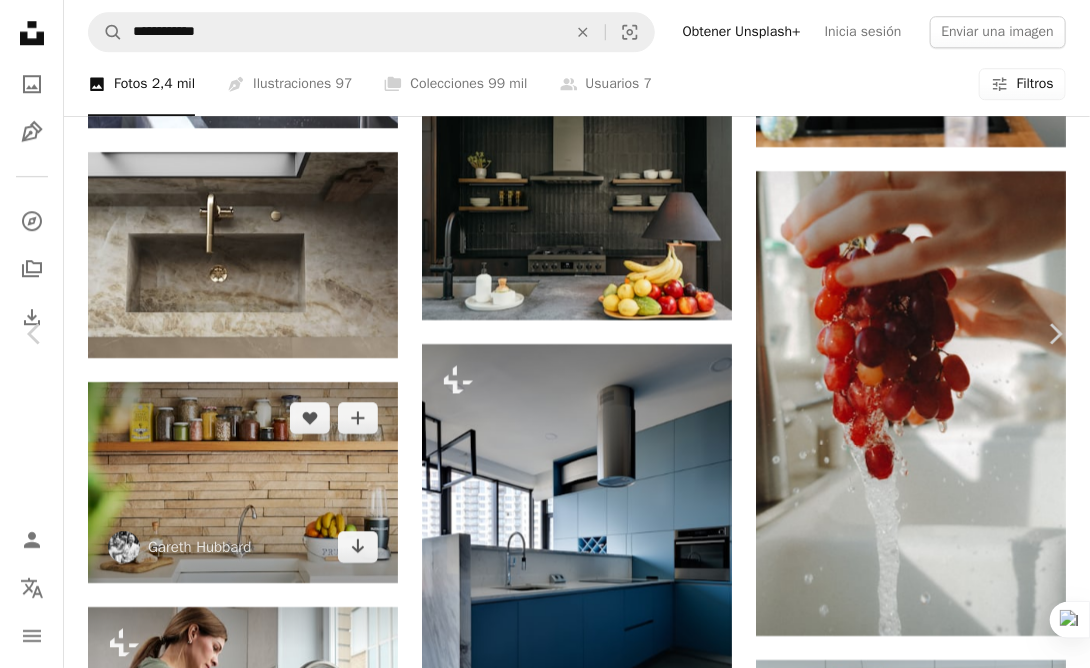 scroll, scrollTop: 0, scrollLeft: 0, axis: both 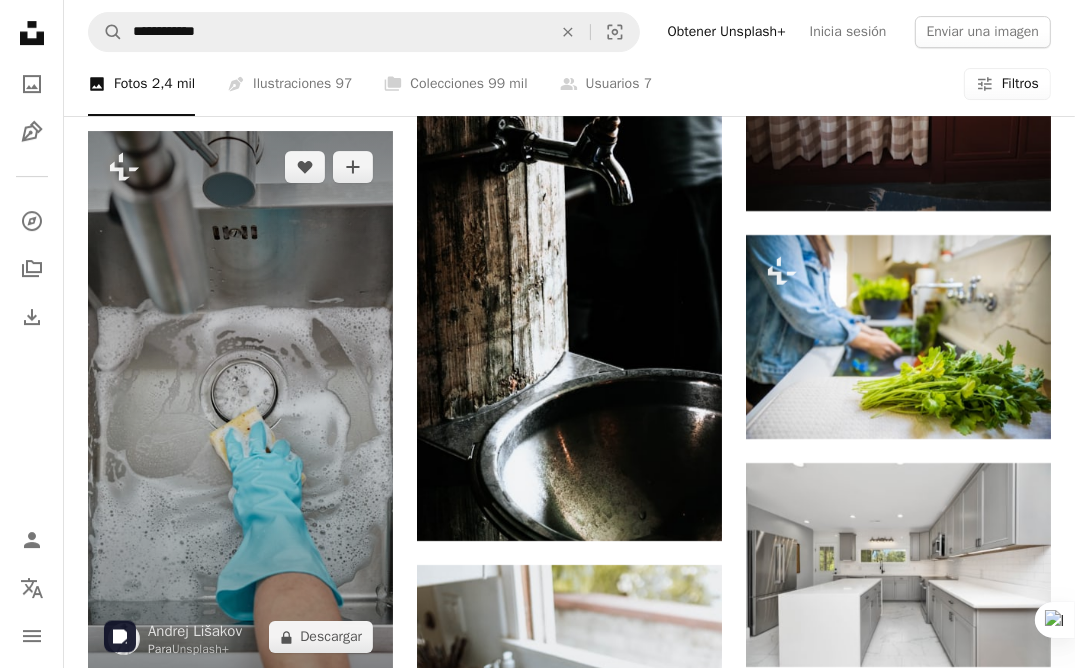 click at bounding box center (240, 402) 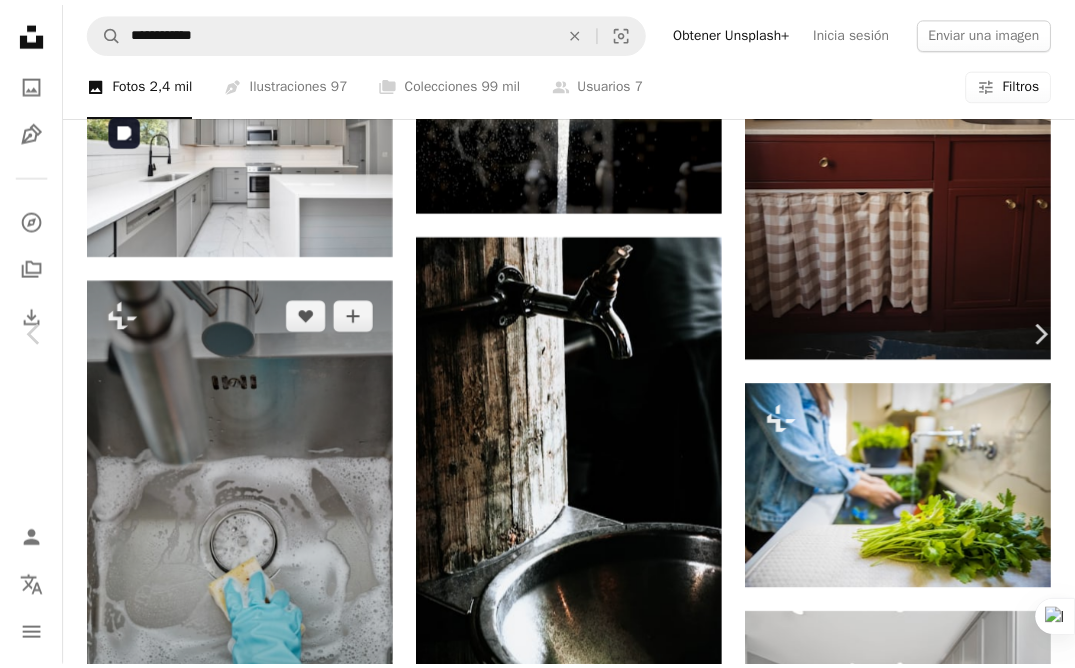 scroll, scrollTop: 2996, scrollLeft: 0, axis: vertical 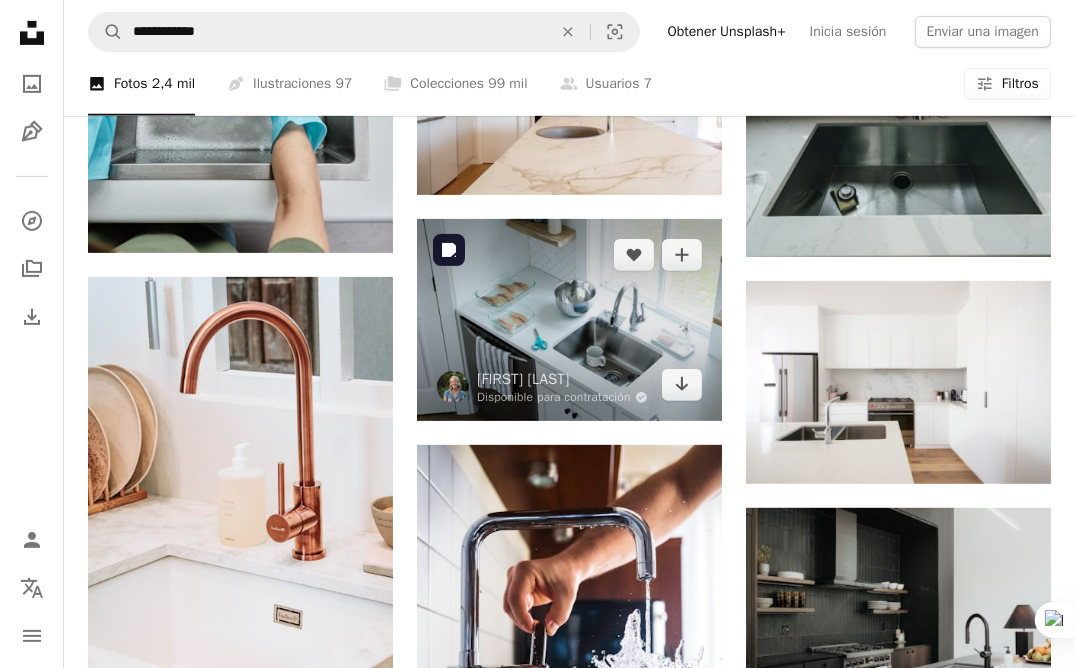 click at bounding box center [569, 320] 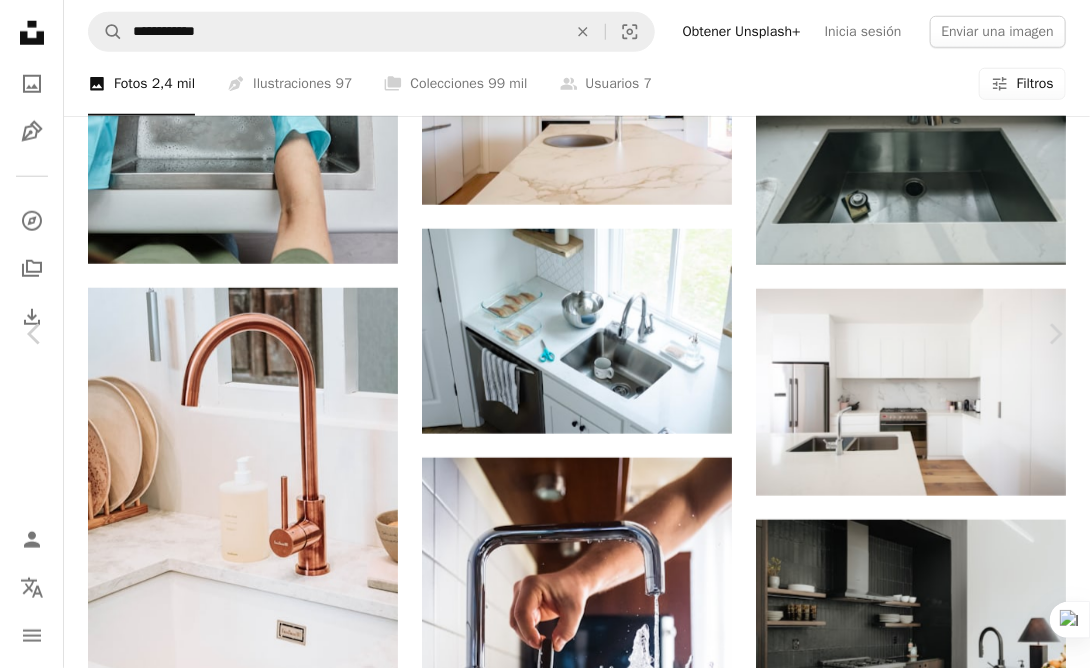click on "An X shape" at bounding box center [20, 20] 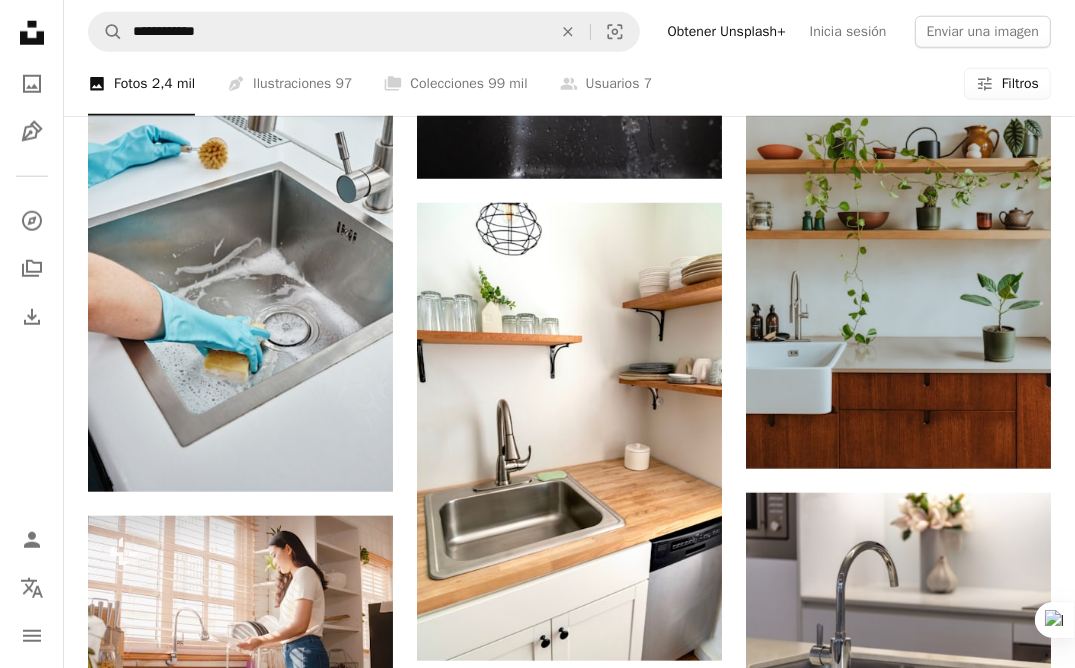 scroll, scrollTop: 1422, scrollLeft: 0, axis: vertical 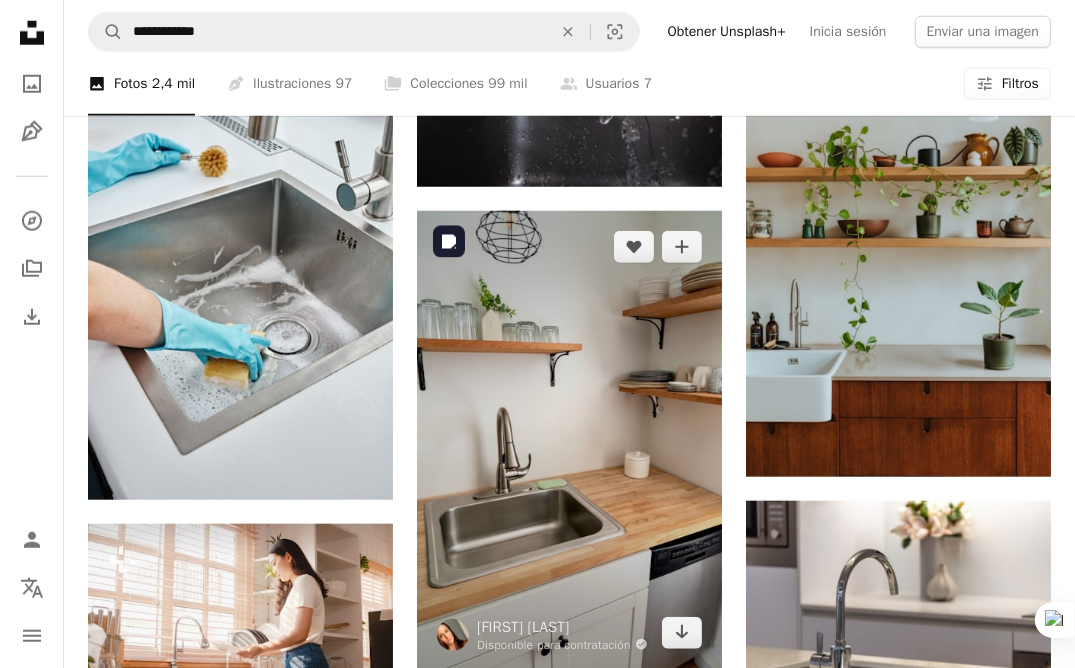 click at bounding box center (569, 440) 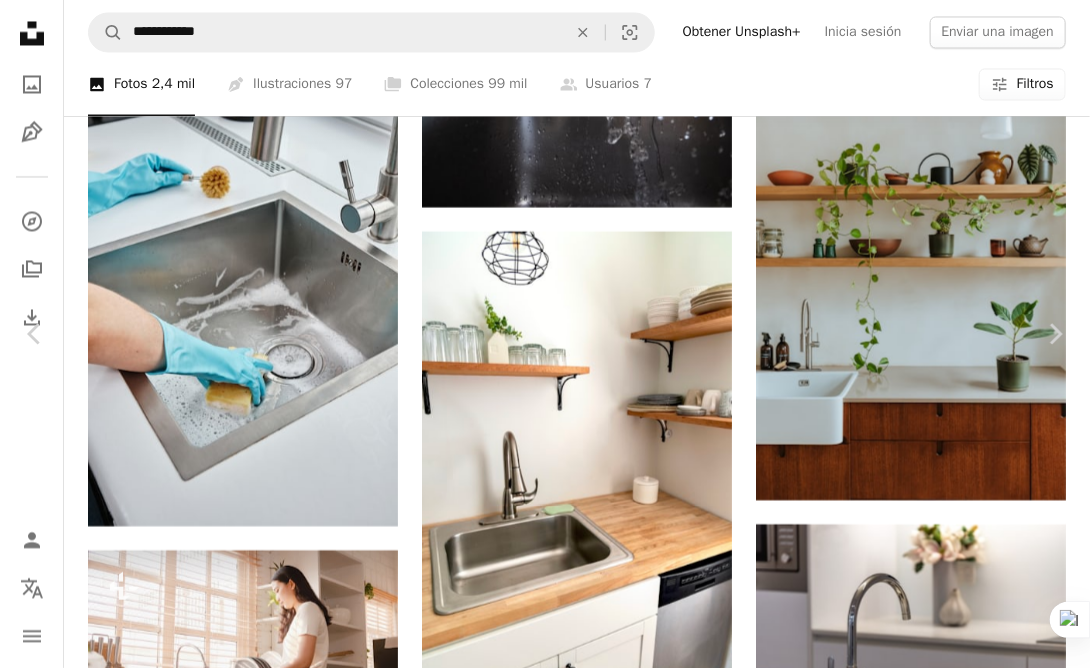 click on "A [FIRST] [LAST] Disponible para contratación A A A Editar imagen   A Descargar gratis A Visualizaciones [NUMBER] Descargas [NUMBER] Presentado en Fotos A Compartir Info icon Información More Actions A map marker [CITY], [STATE], [COUNTRY] Calendar outlined Publicado el  [DAY] de [MONTH] de [YEAR] Camera NIKON CORPORATION, NIKON D780 Safety Uso gratuito bajo la  Licencia Unsplash cocina decoración del hogar dentro Diseño de interiores cuarto Estados Unidos Noruega estante hundir grifo del fregadero Fondos de pantalla HD Explora imágenes premium relacionadas en iStock  |  Ahorra un 20 % con el código UNSPLASH20 Ver más en iStock  ↗ Imágenes relacionadas A A A Para  A A A Para [FIRST] [LAST] A A Para" at bounding box center [545, 13649] 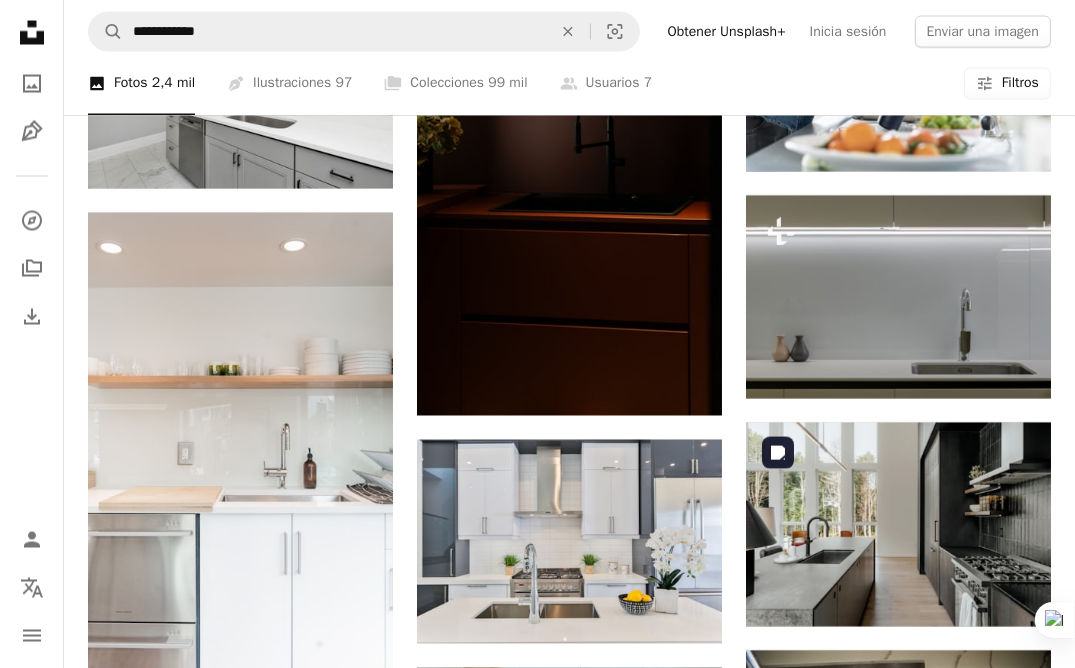 scroll, scrollTop: 2637, scrollLeft: 0, axis: vertical 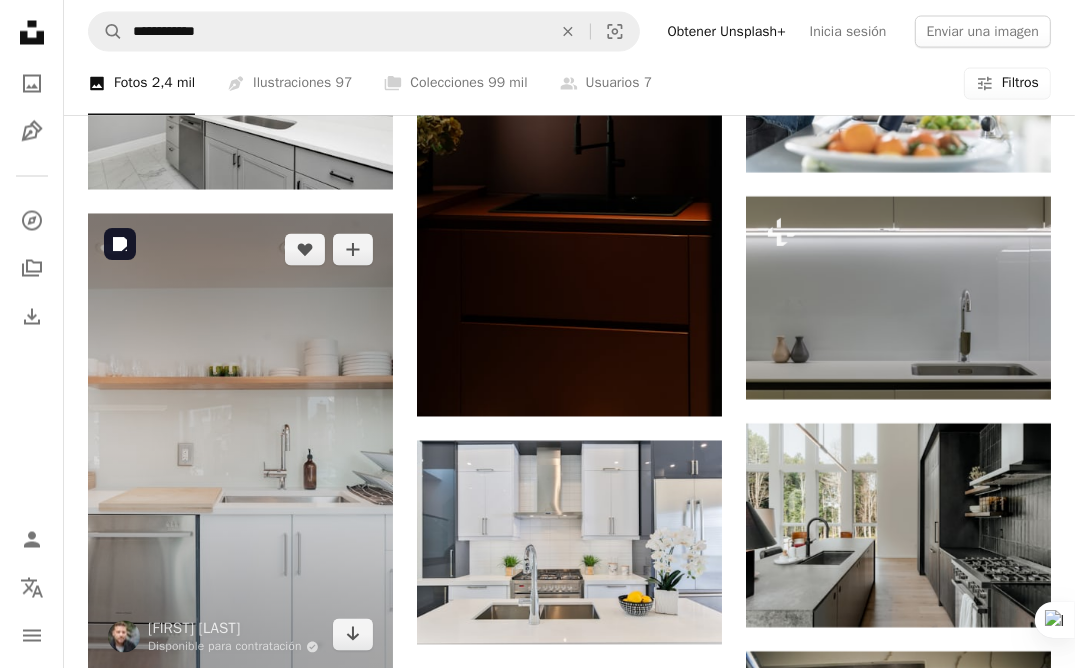 click at bounding box center [240, 443] 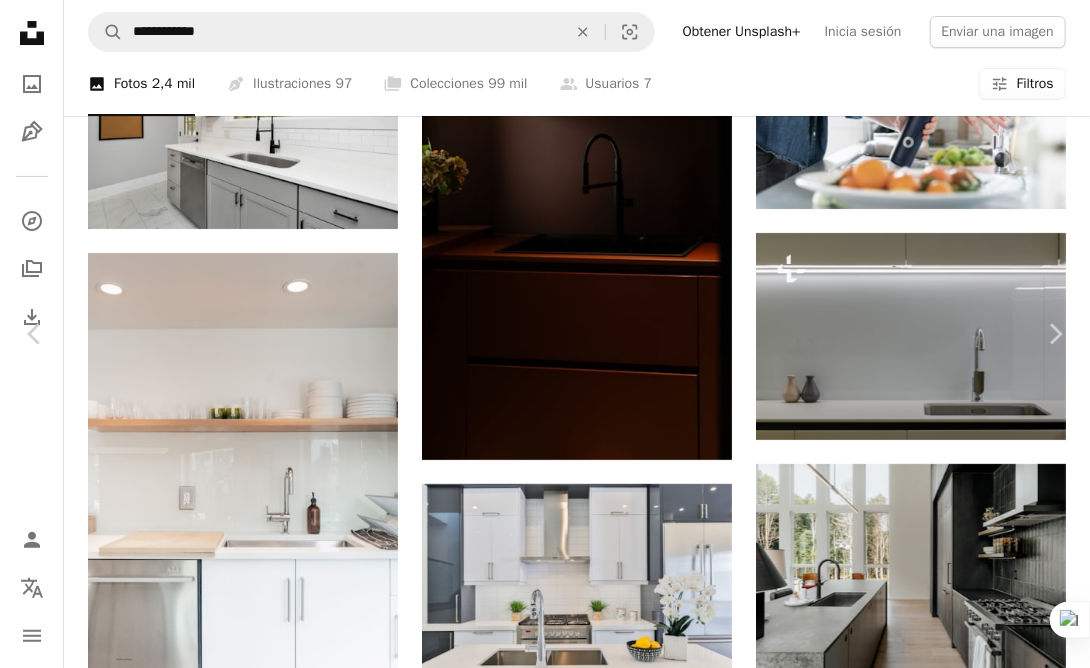 click on "An X shape" at bounding box center [20, 20] 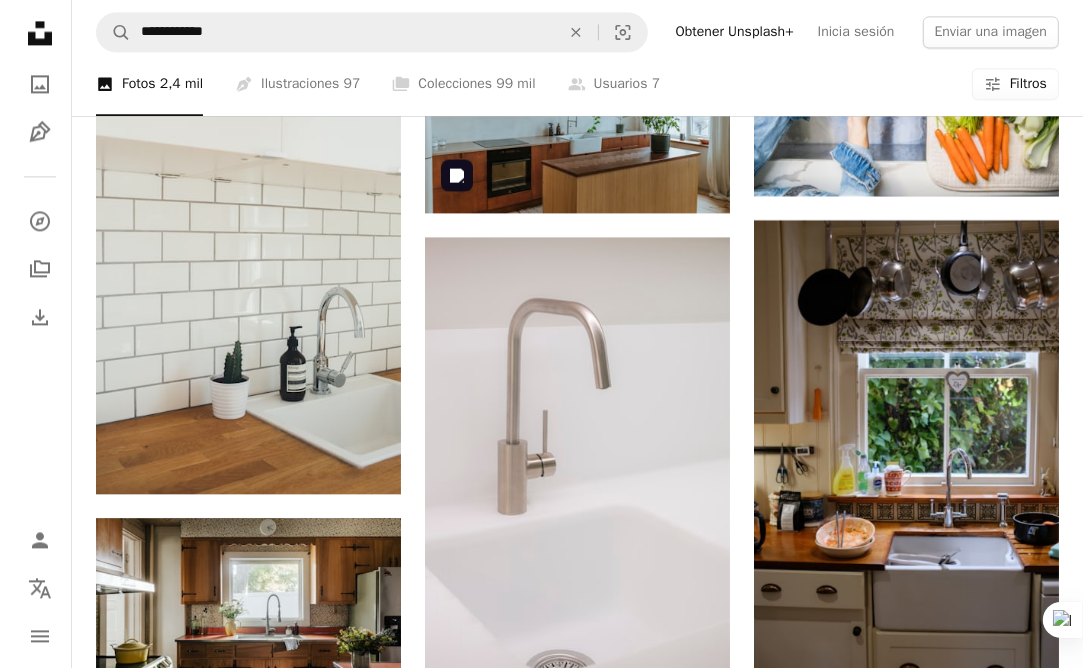 scroll, scrollTop: 3650, scrollLeft: 0, axis: vertical 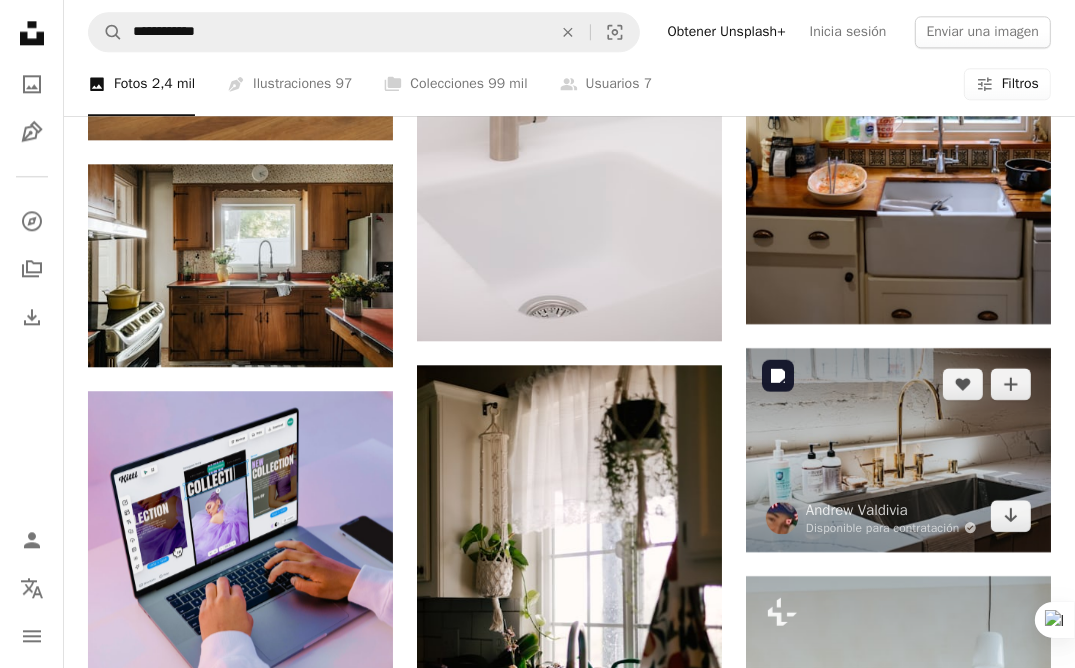 click at bounding box center [898, 450] 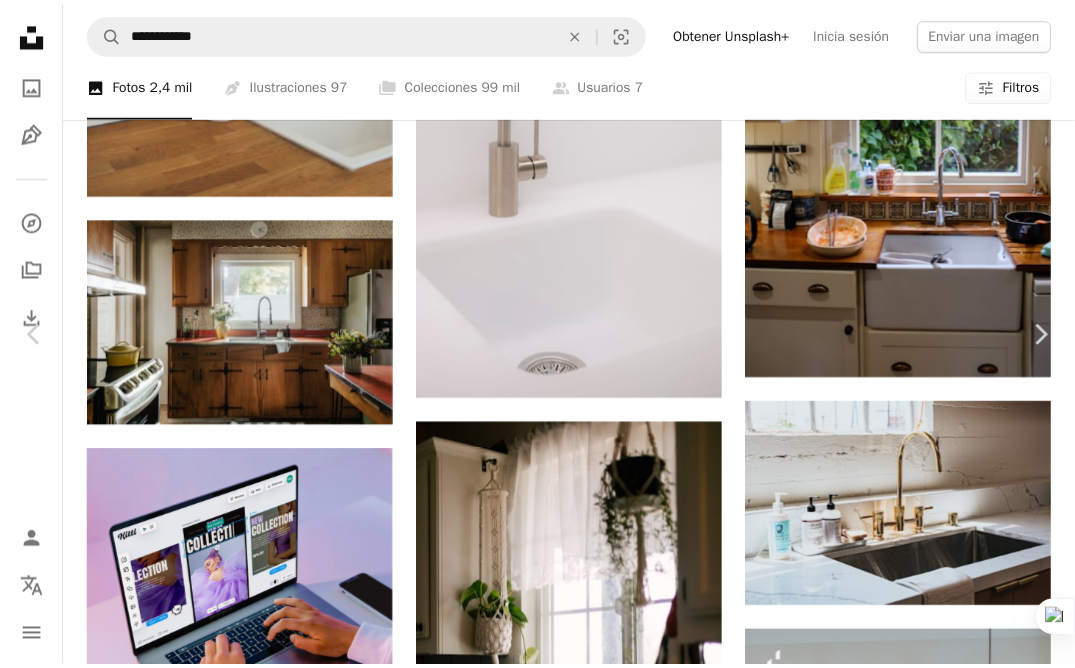 scroll, scrollTop: 24, scrollLeft: 0, axis: vertical 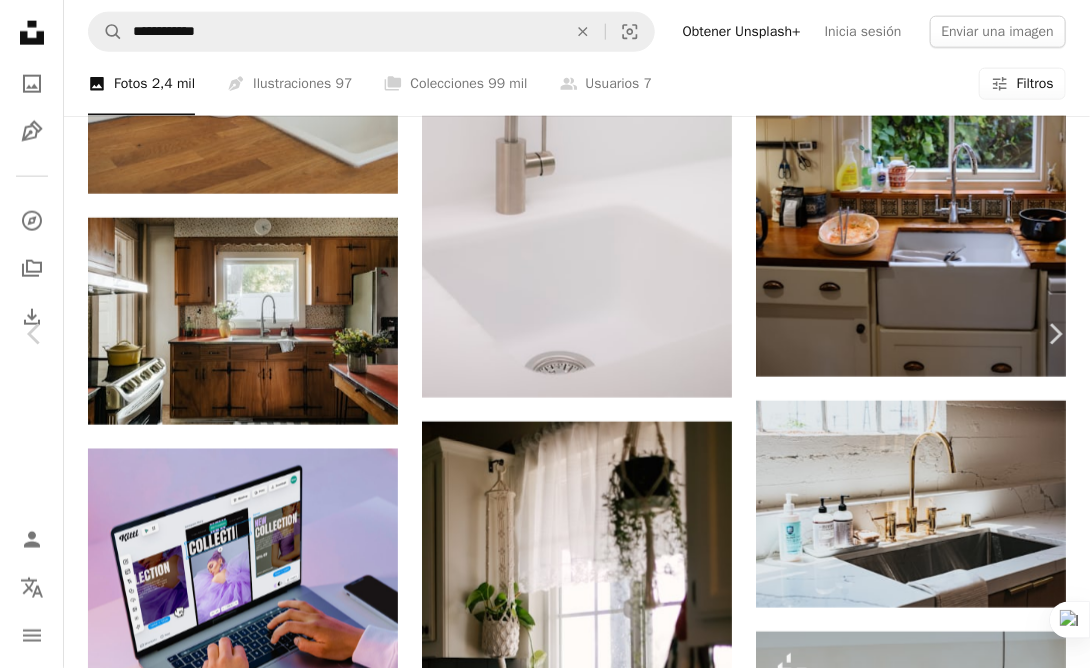 click on "Descargar gratis" at bounding box center (884, 11118) 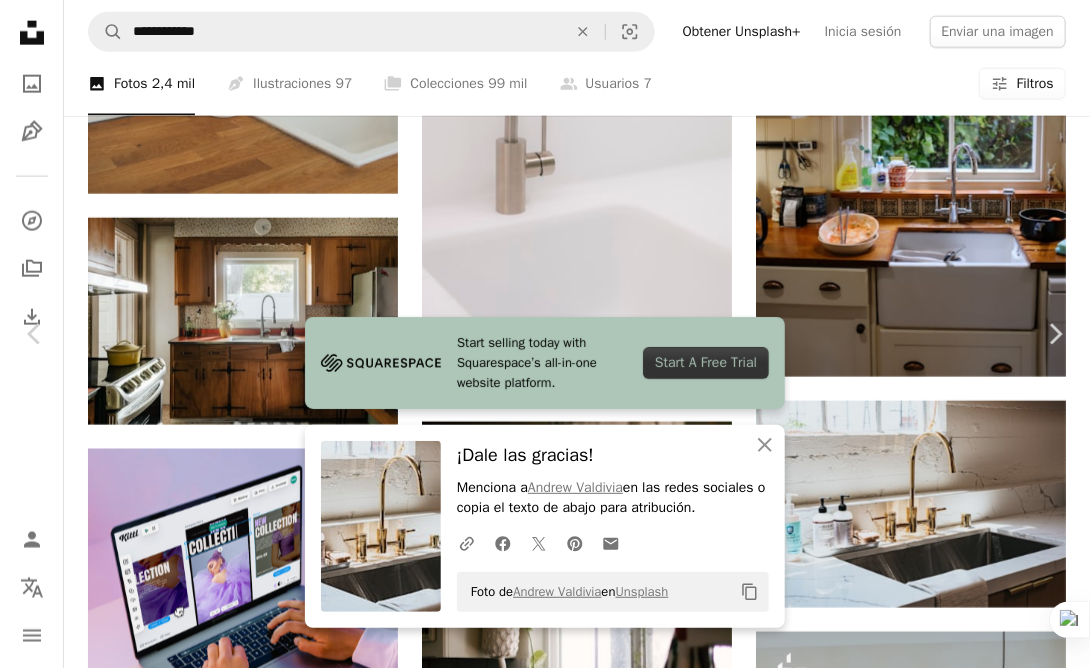 click on "An X shape" at bounding box center [20, 20] 